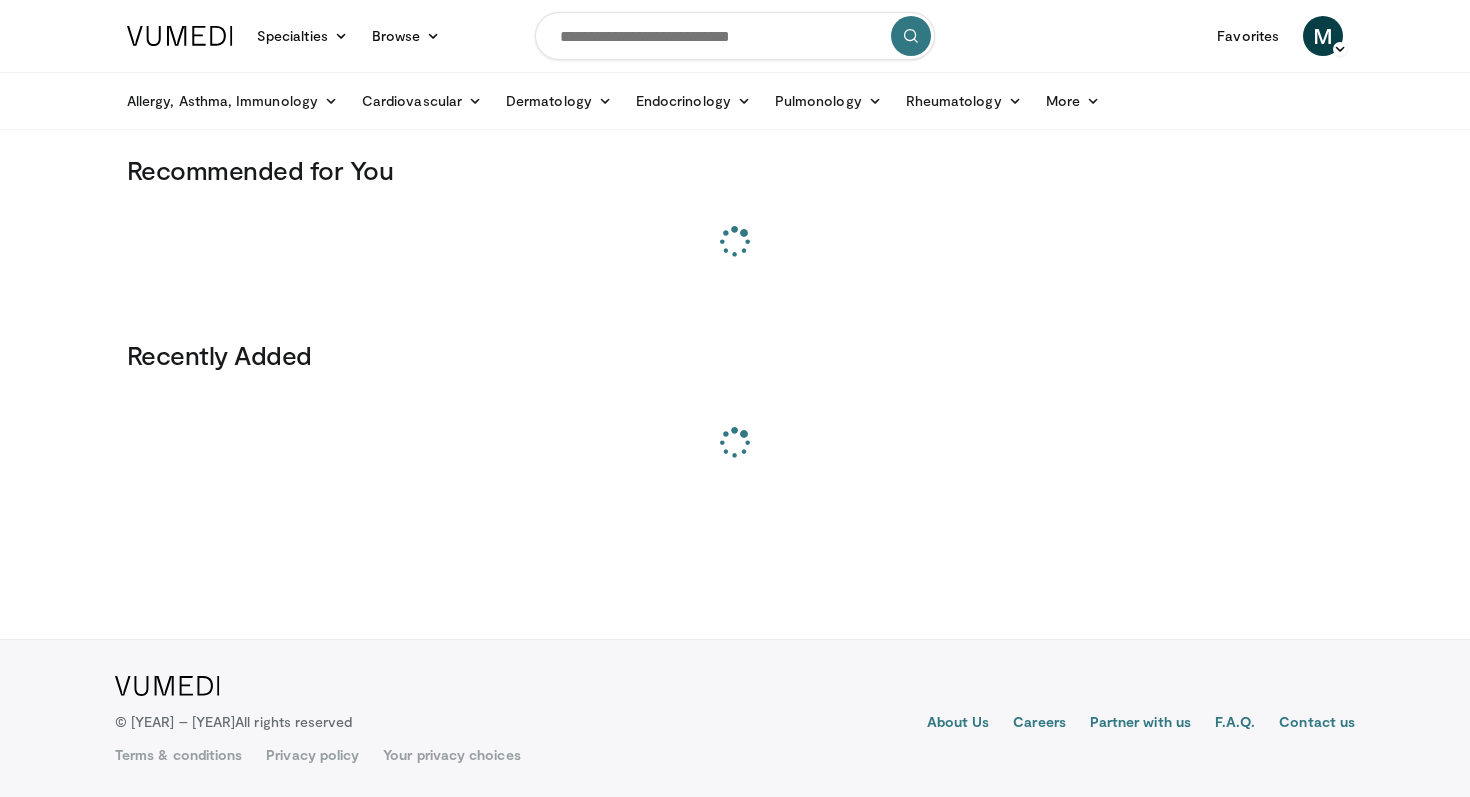 scroll, scrollTop: 0, scrollLeft: 0, axis: both 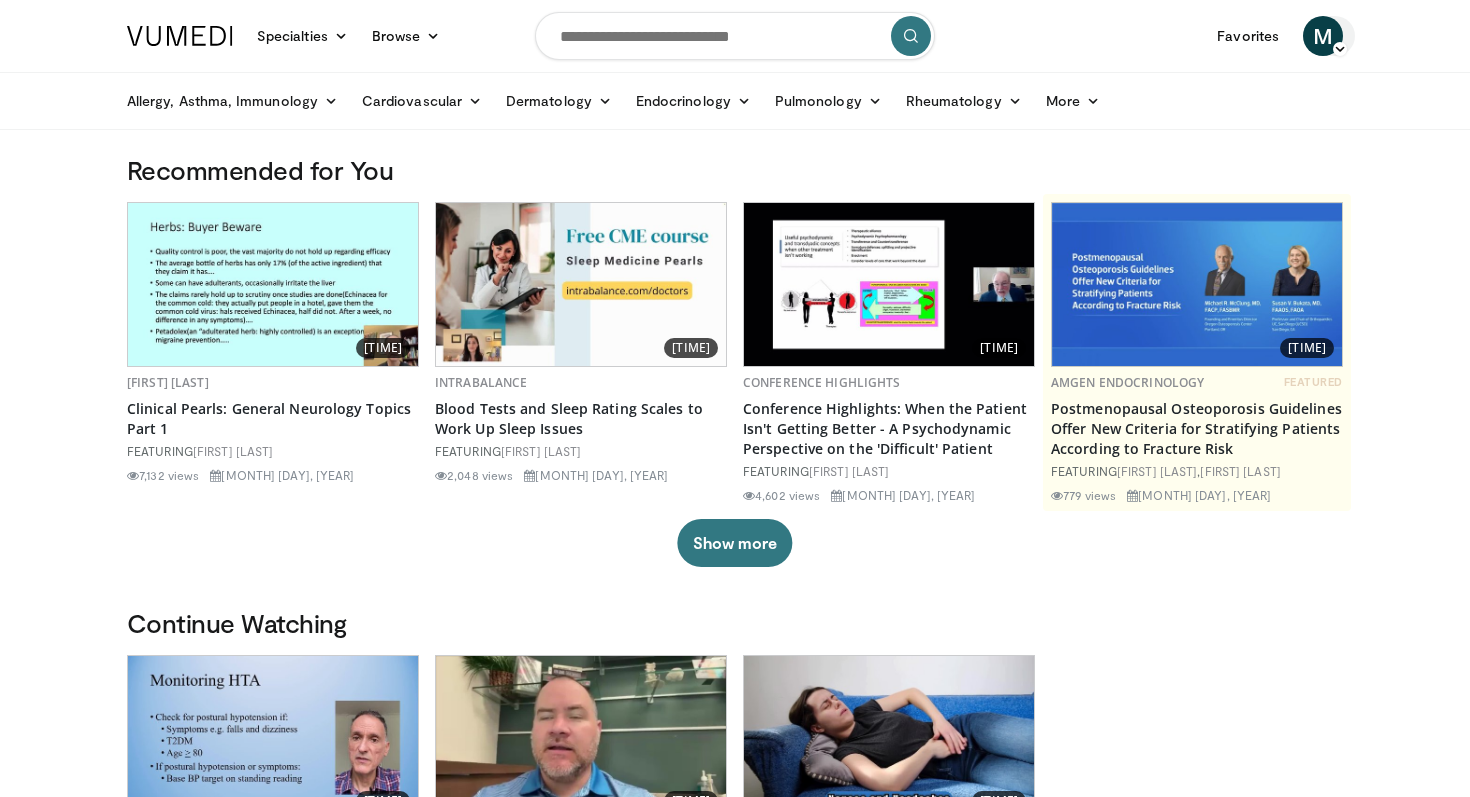 click at bounding box center [1340, 49] 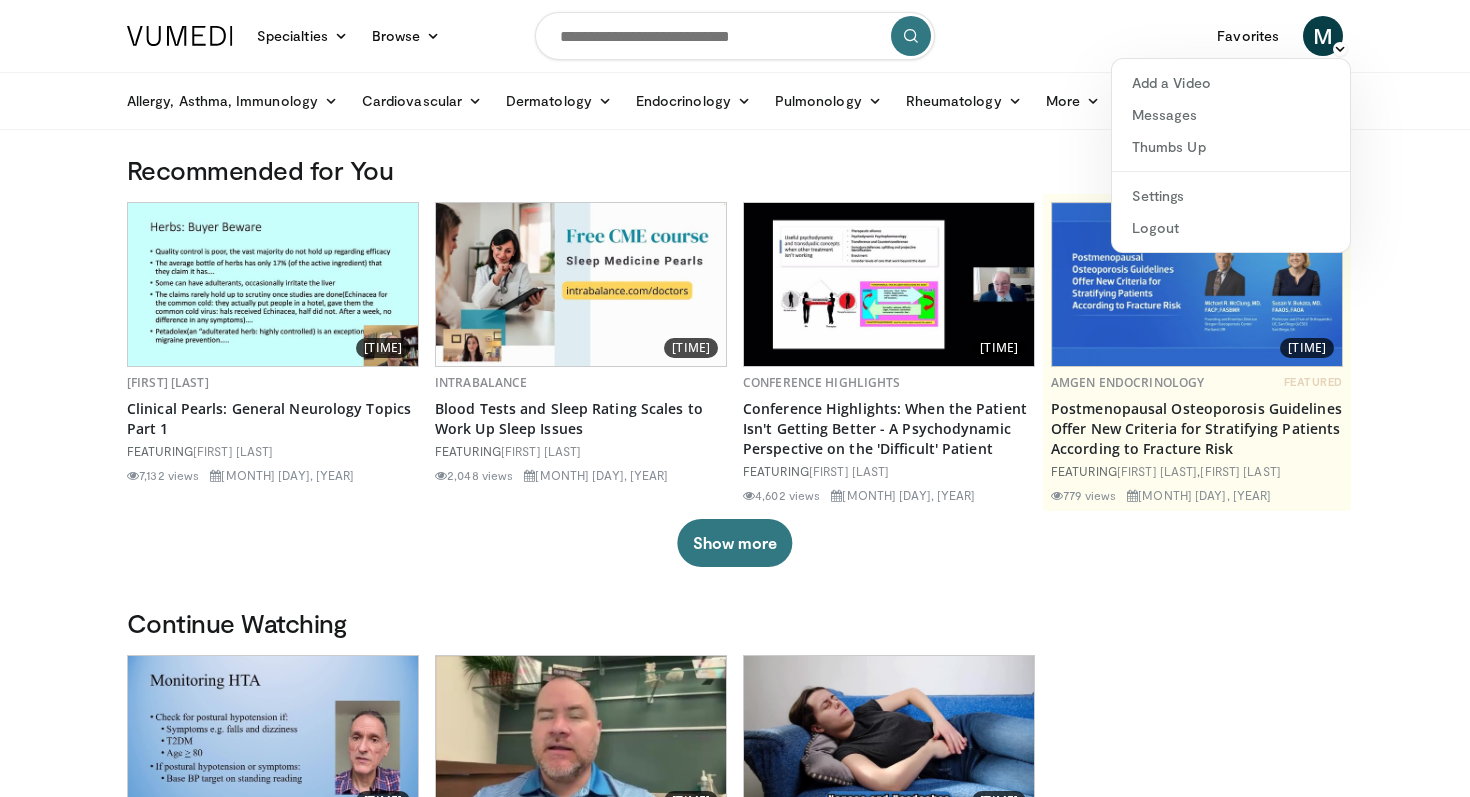 click on "Specialties
Adult & Family Medicine
Allergy, Asthma, Immunology
Anesthesiology
Cardiology
Dental
Dermatology
Endocrinology
Gastroenterology & Hepatology
General Surgery
Hematology & Oncology
Infectious Disease
Nephrology
Neurology
Neurosurgery
Obstetrics & Gynecology
Ophthalmology
Oral Maxillofacial
Orthopaedics
Otolaryngology
Pediatrics
Plastic Surgery
Podiatry
Psychiatry
Pulmonology
Radiation Oncology
Radiology
Rheumatology
Urology" at bounding box center (735, 1152) 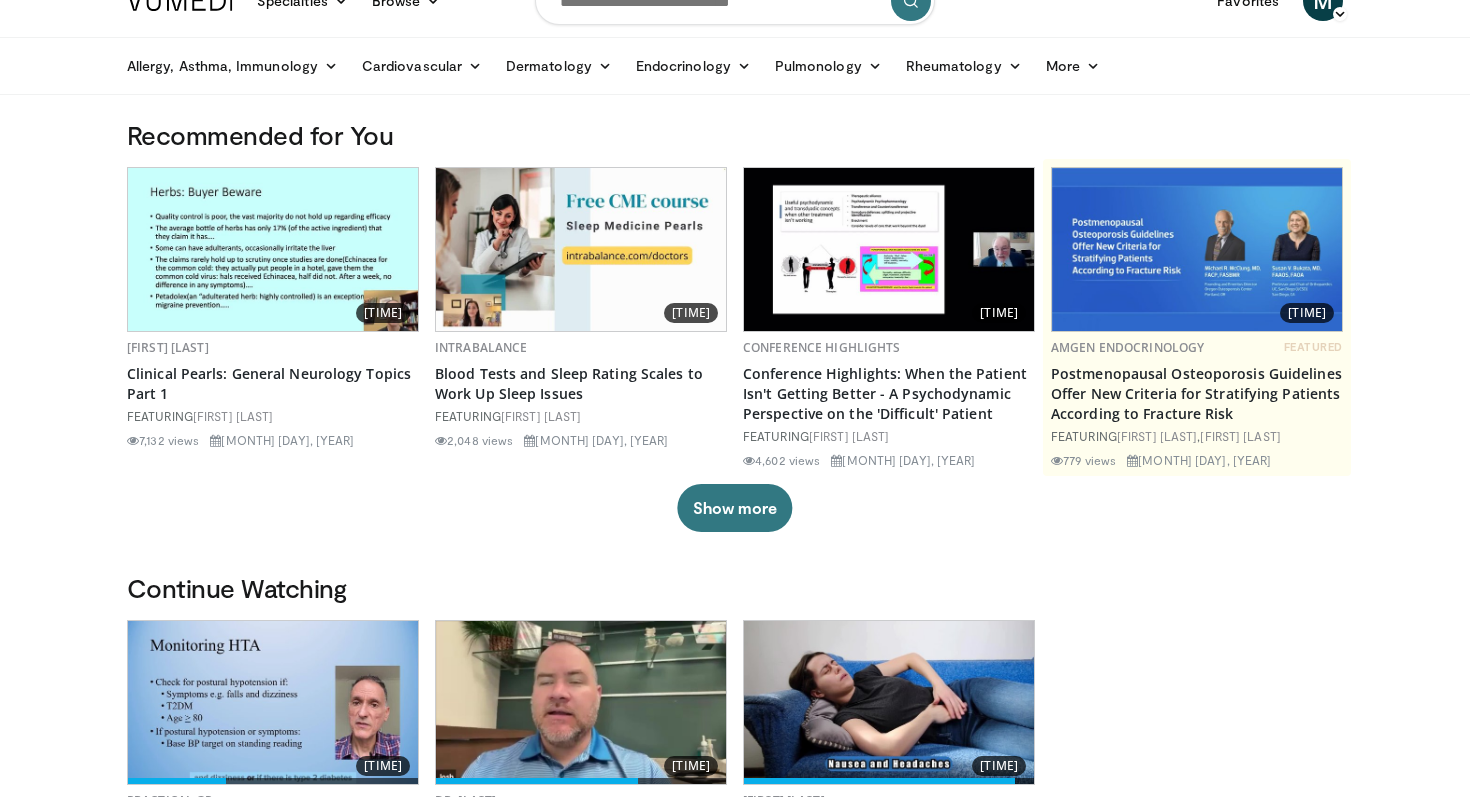 scroll, scrollTop: 0, scrollLeft: 0, axis: both 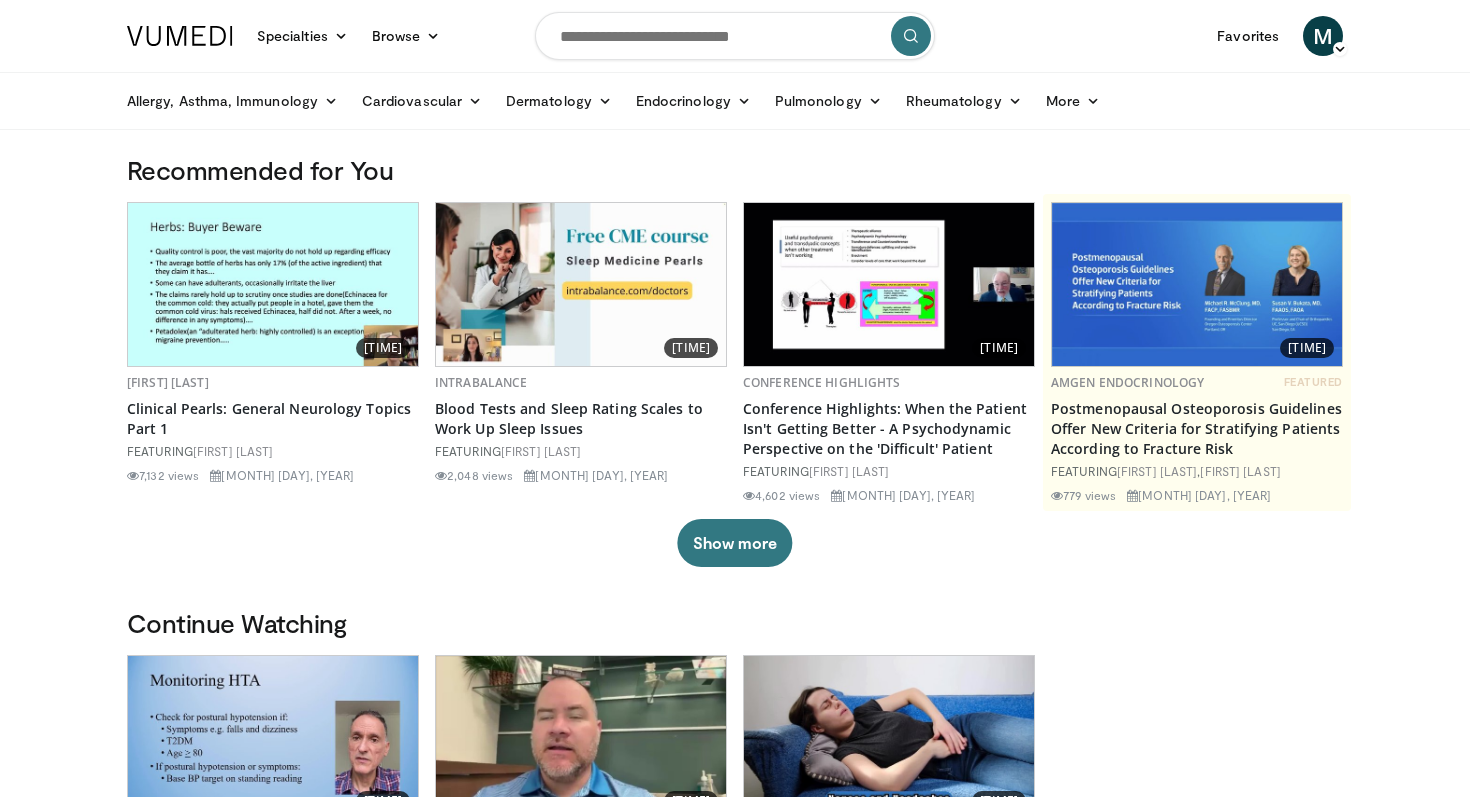click at bounding box center (735, 36) 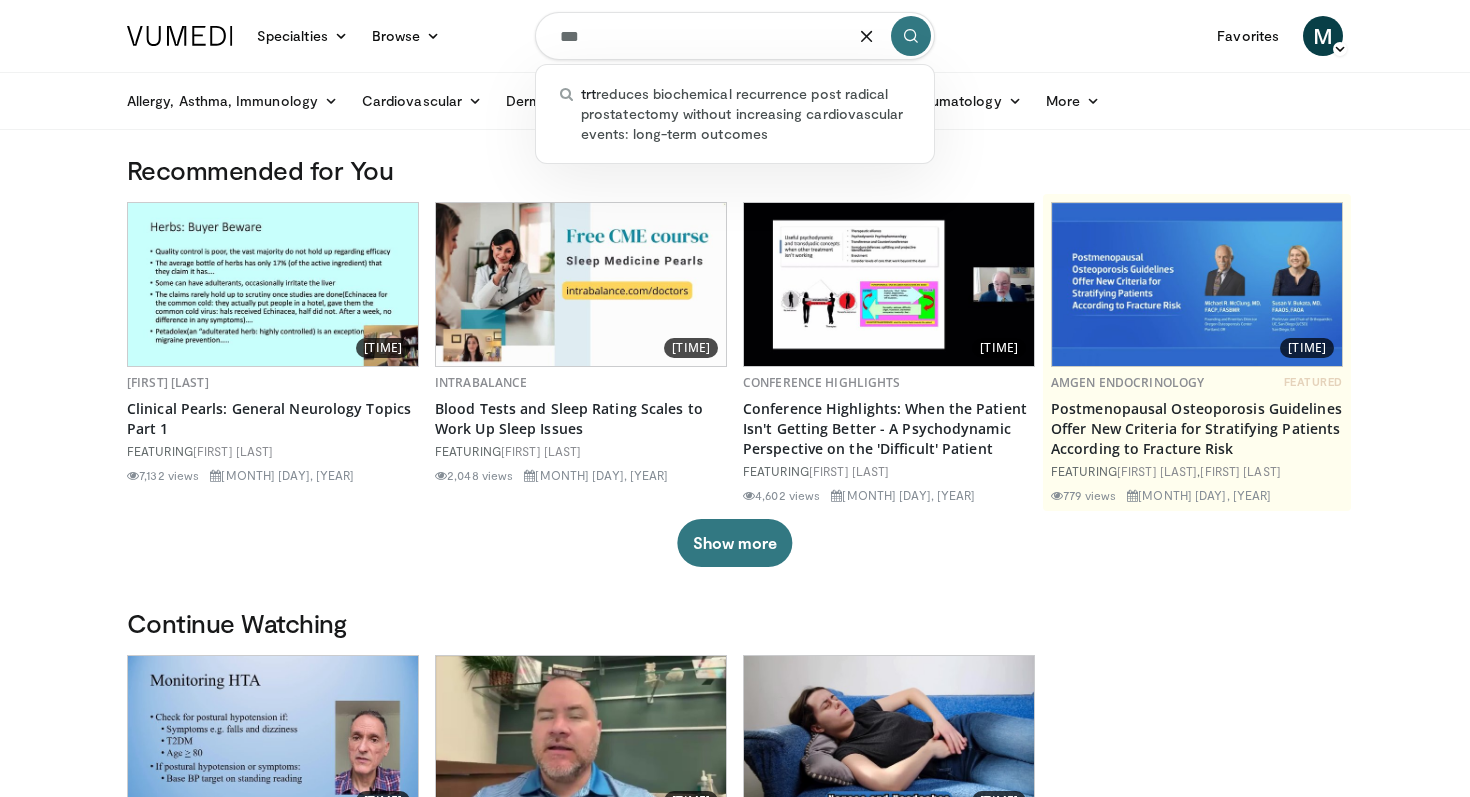 type on "***" 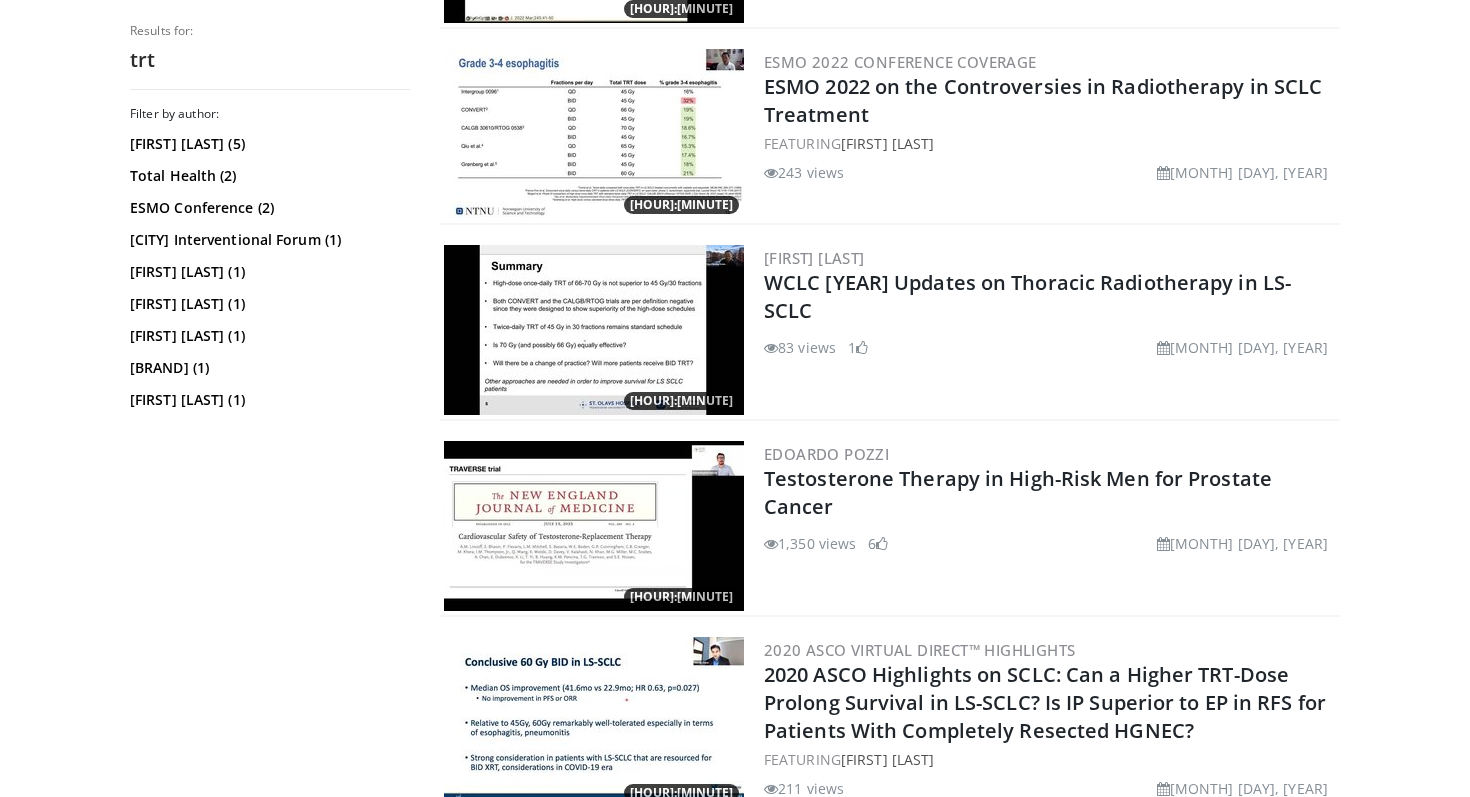 scroll, scrollTop: 1358, scrollLeft: 0, axis: vertical 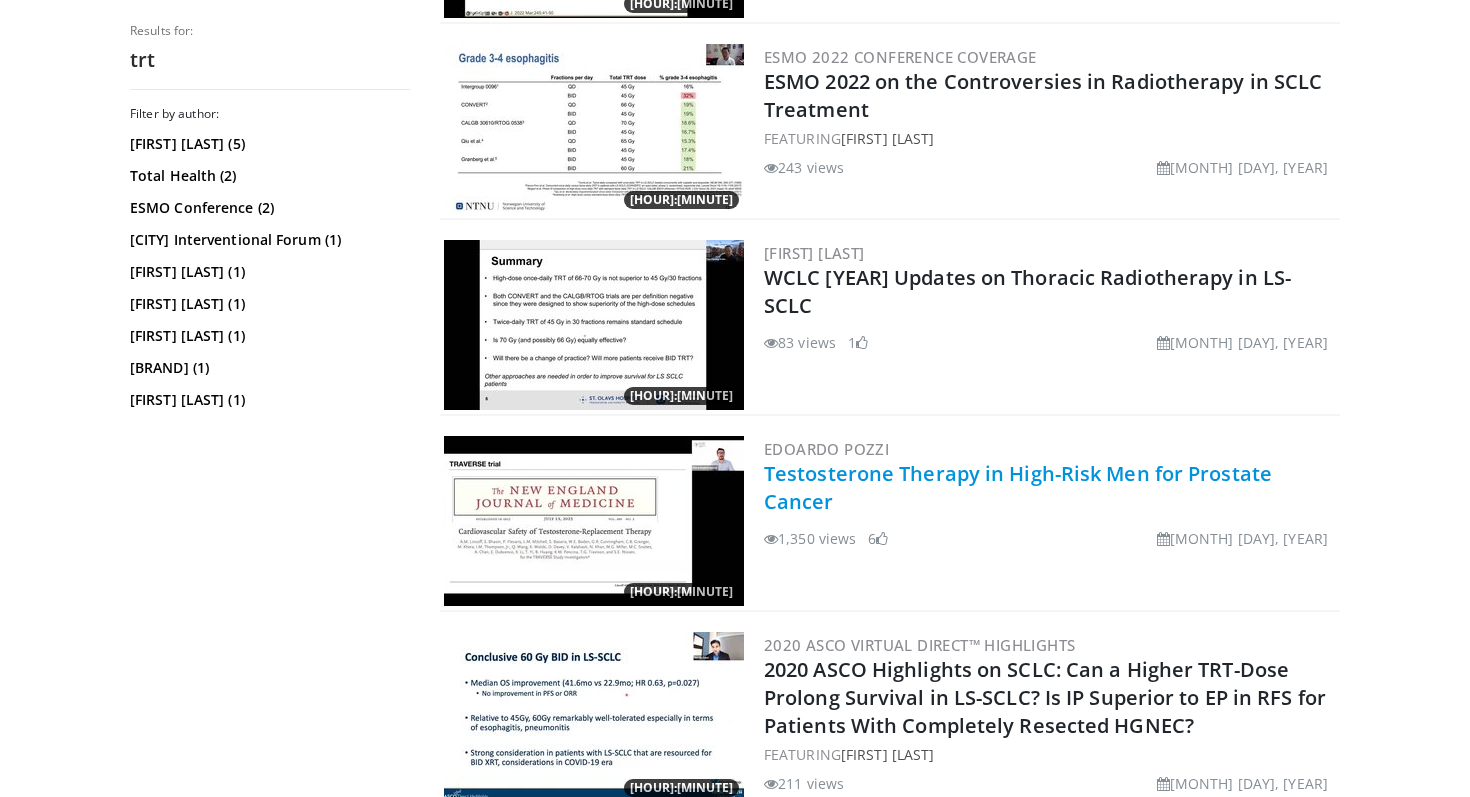 click on "Testosterone Therapy in High-Risk Men for Prostate Cancer" at bounding box center [1018, 487] 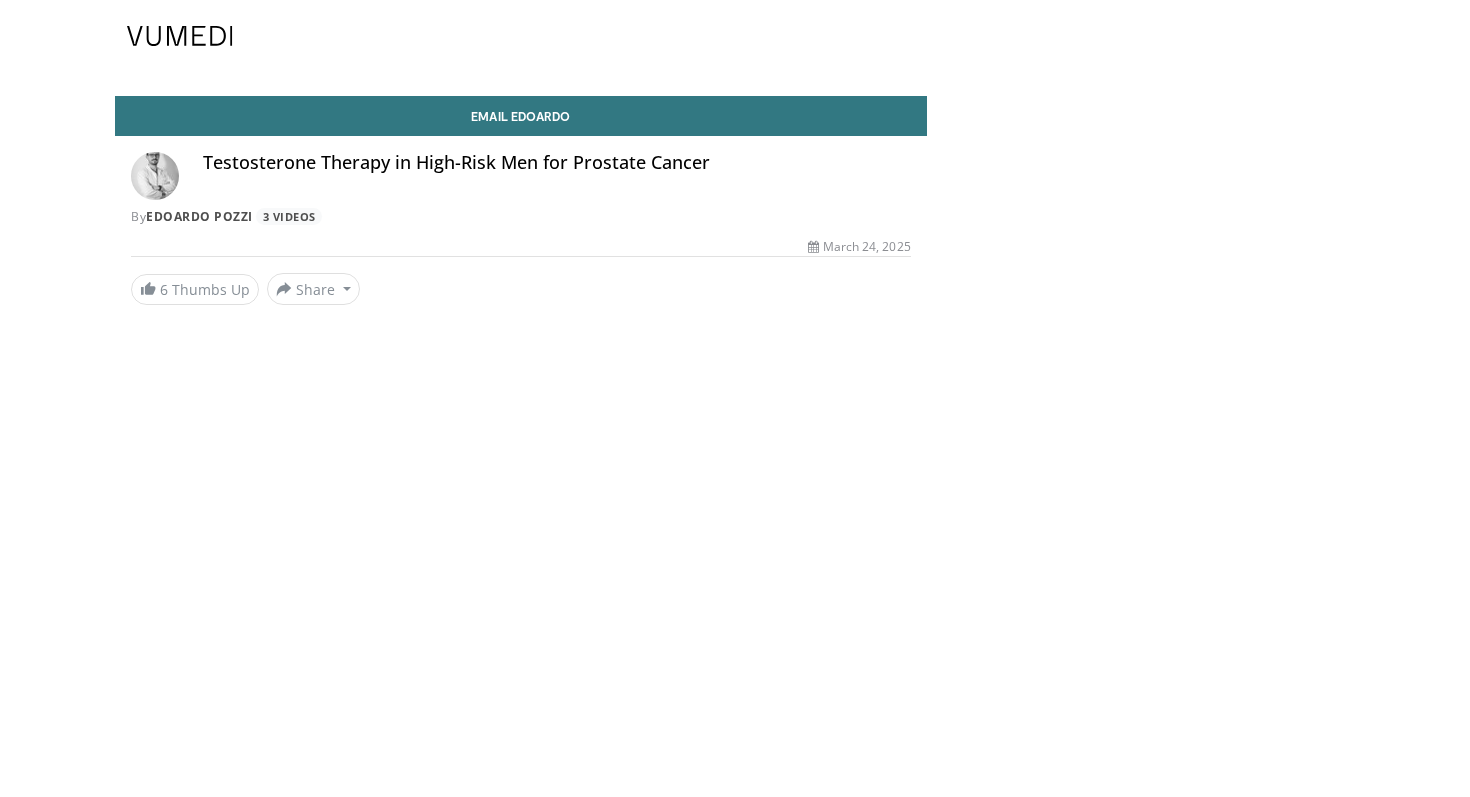 scroll, scrollTop: 0, scrollLeft: 0, axis: both 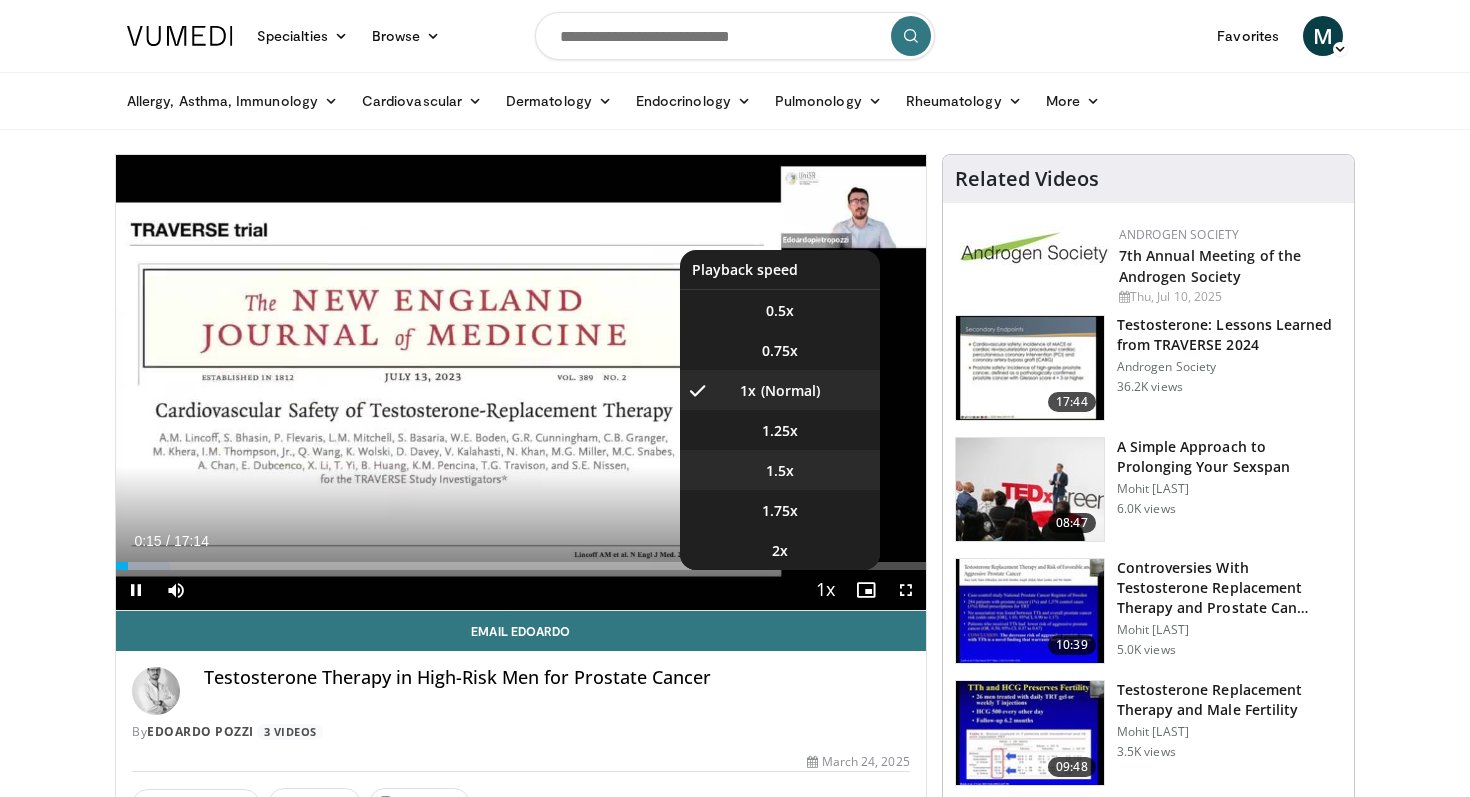 click on "1.5x" at bounding box center (780, 311) 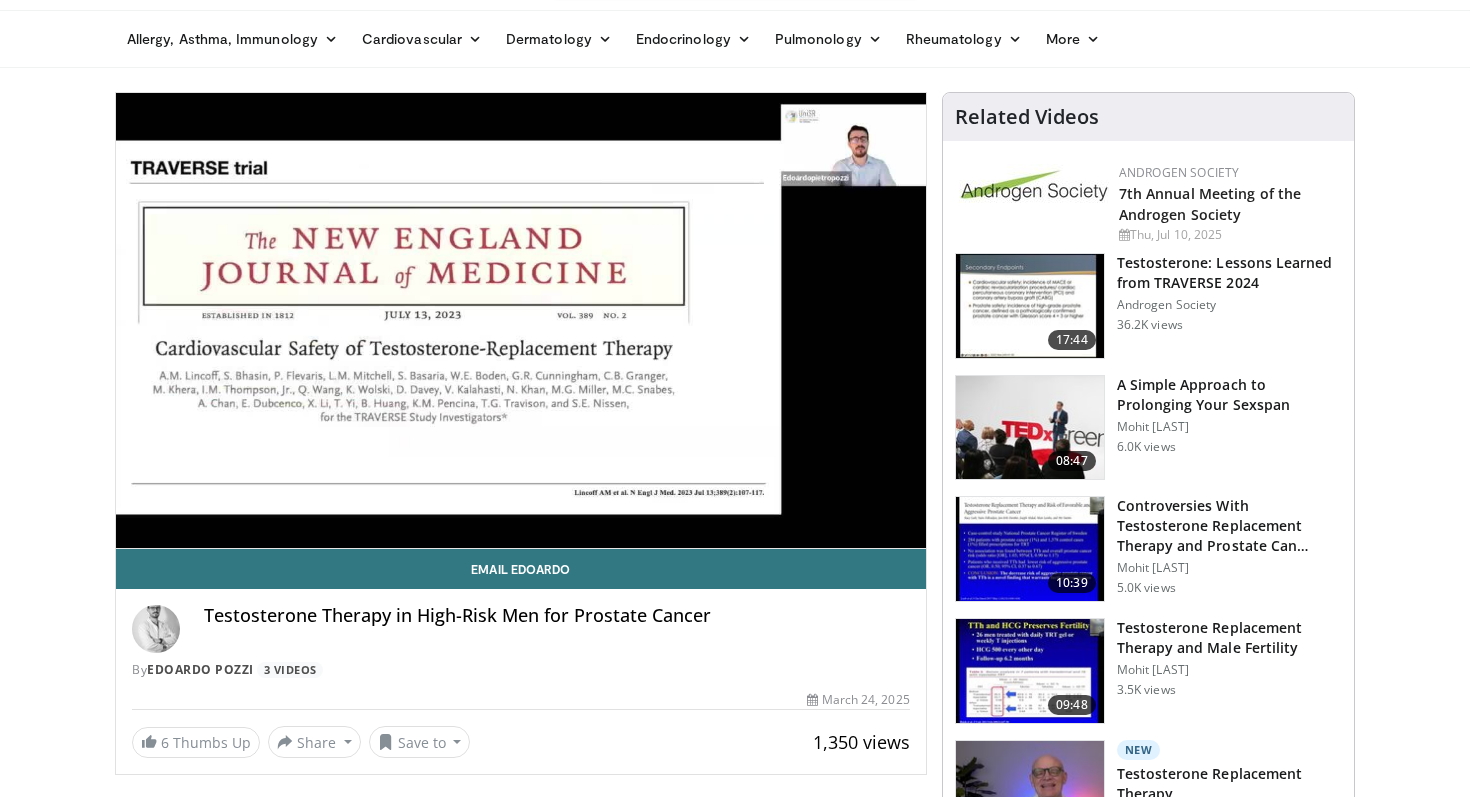 scroll, scrollTop: 60, scrollLeft: 0, axis: vertical 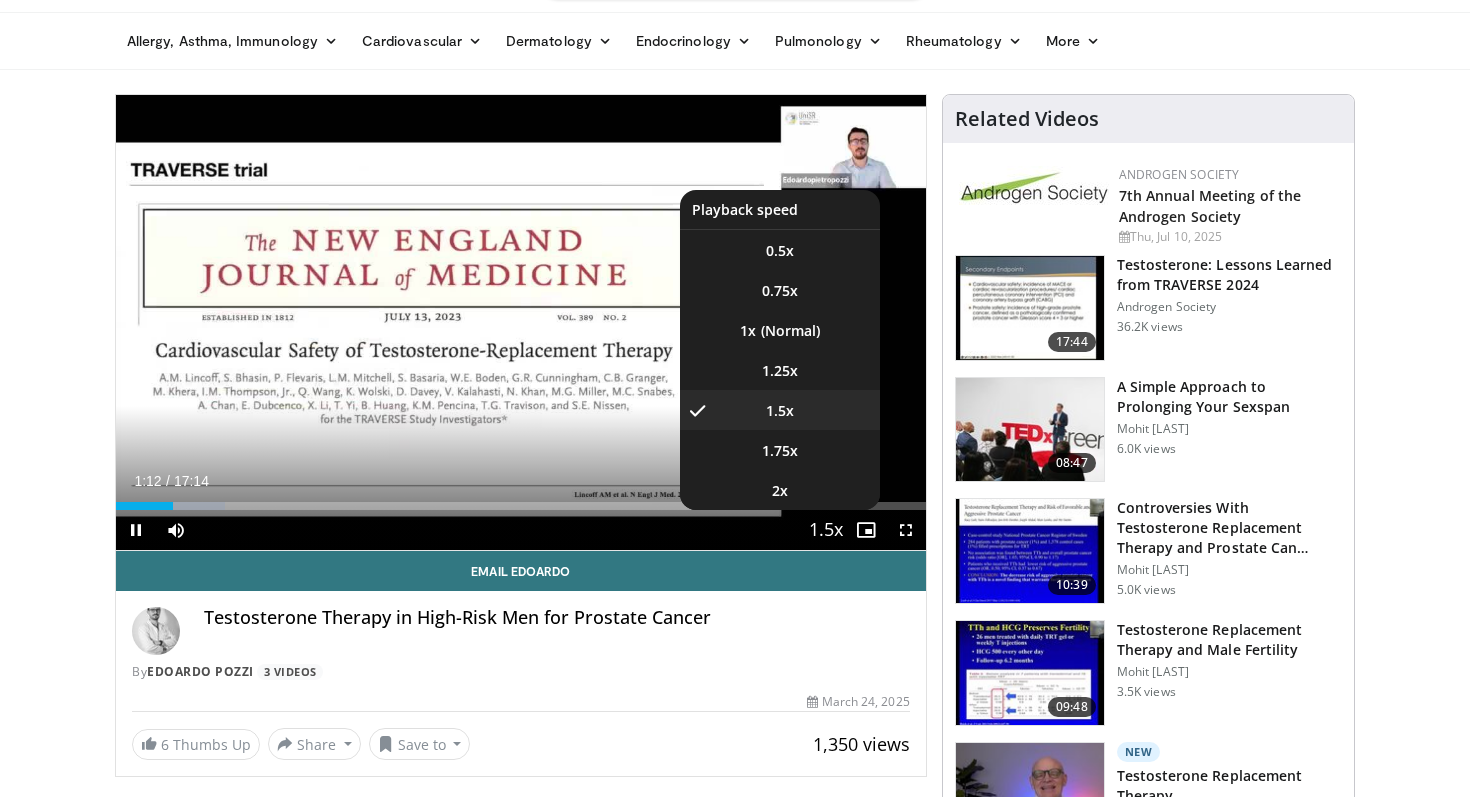click at bounding box center (826, 531) 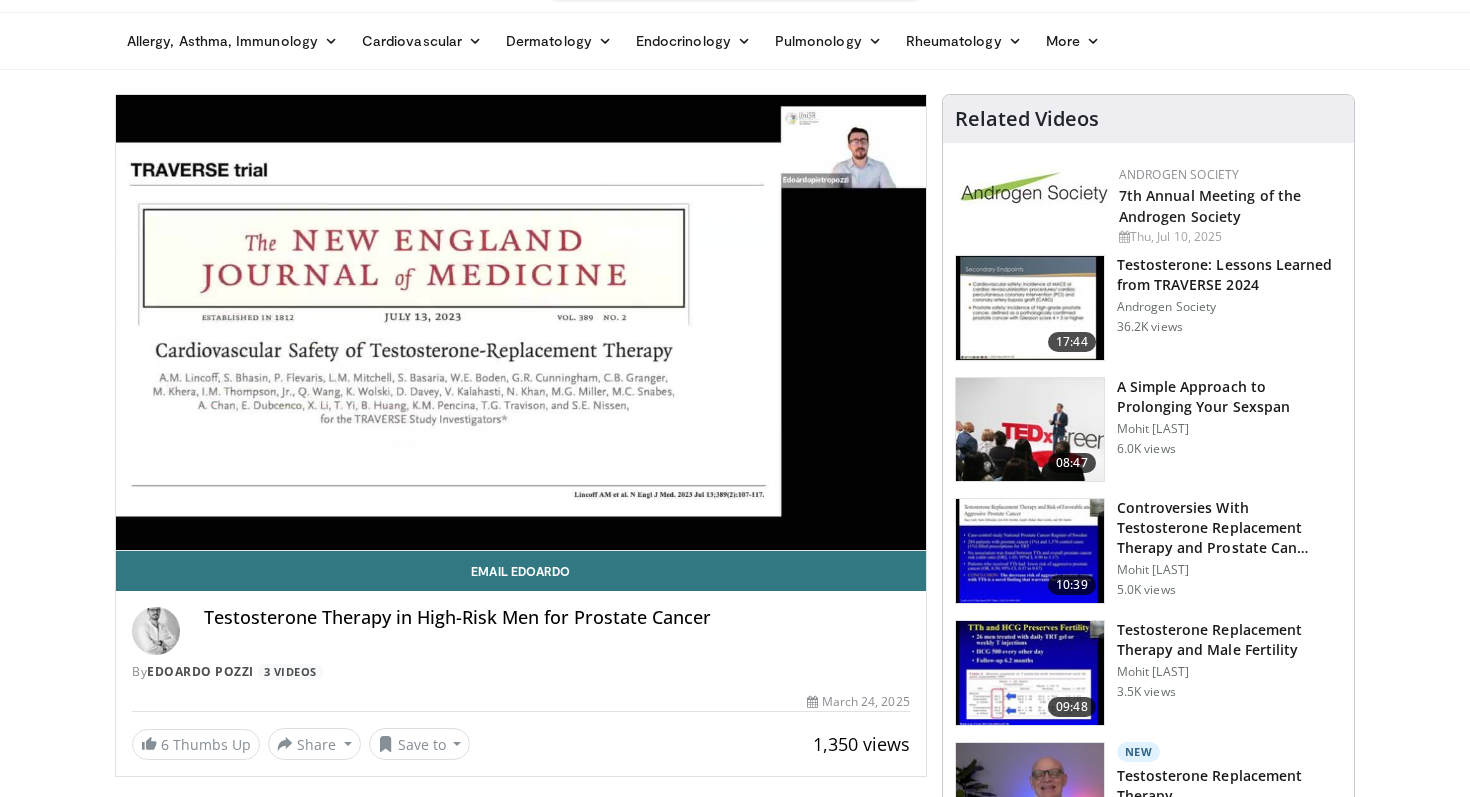 click on "By
[FIRST] [LAST]
3 Videos" at bounding box center [521, 672] 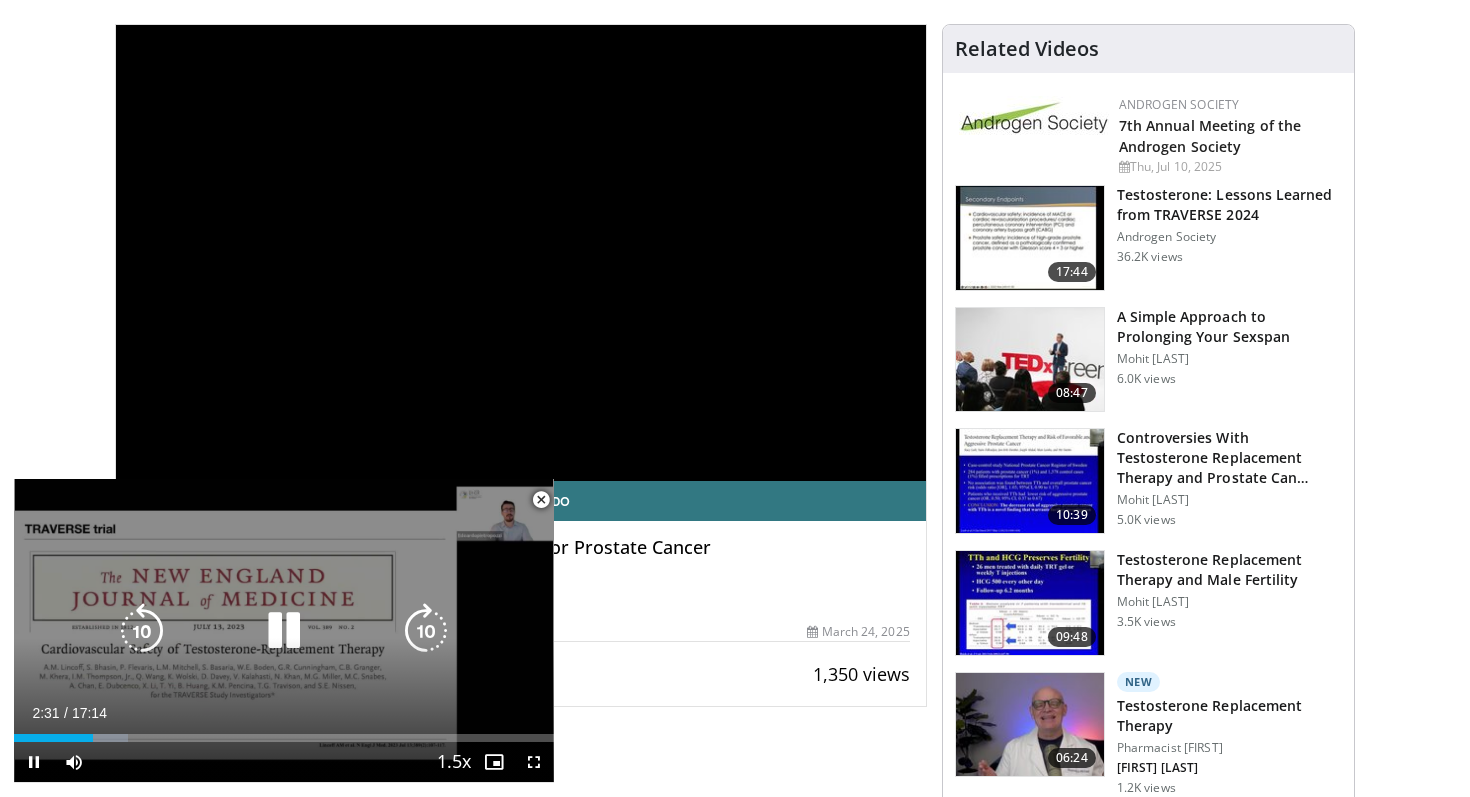 scroll, scrollTop: 0, scrollLeft: 0, axis: both 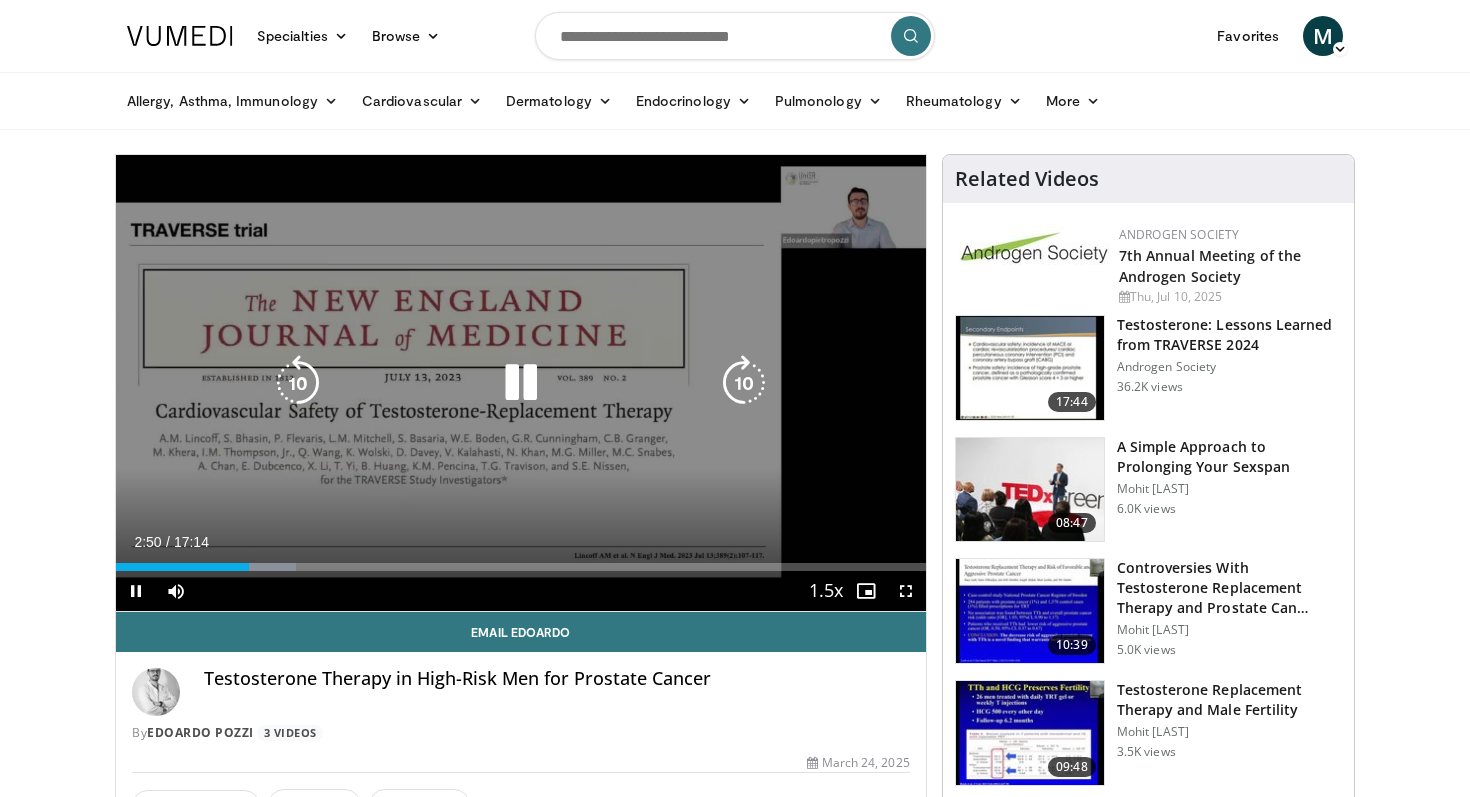 click at bounding box center [521, 383] 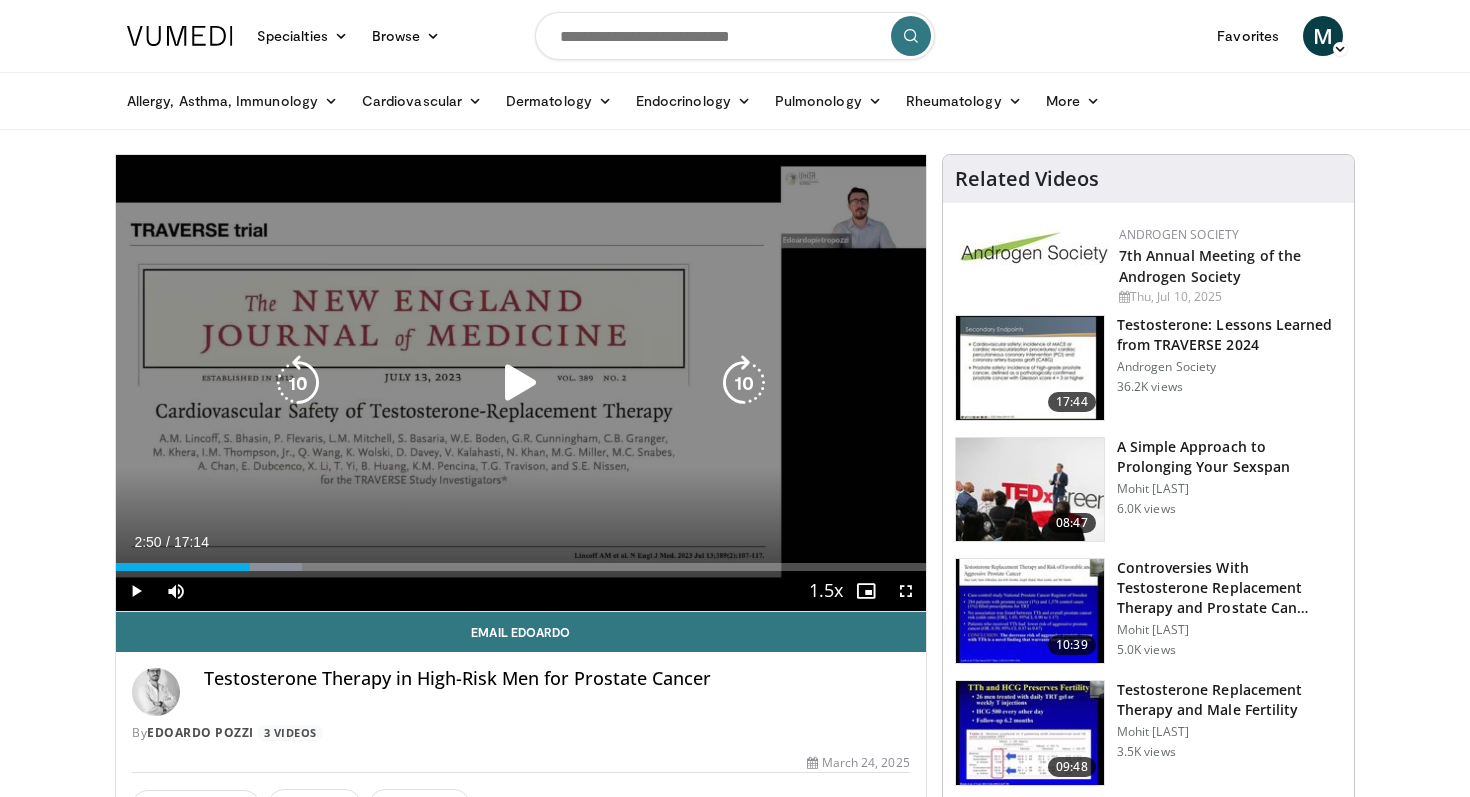 click at bounding box center (521, 383) 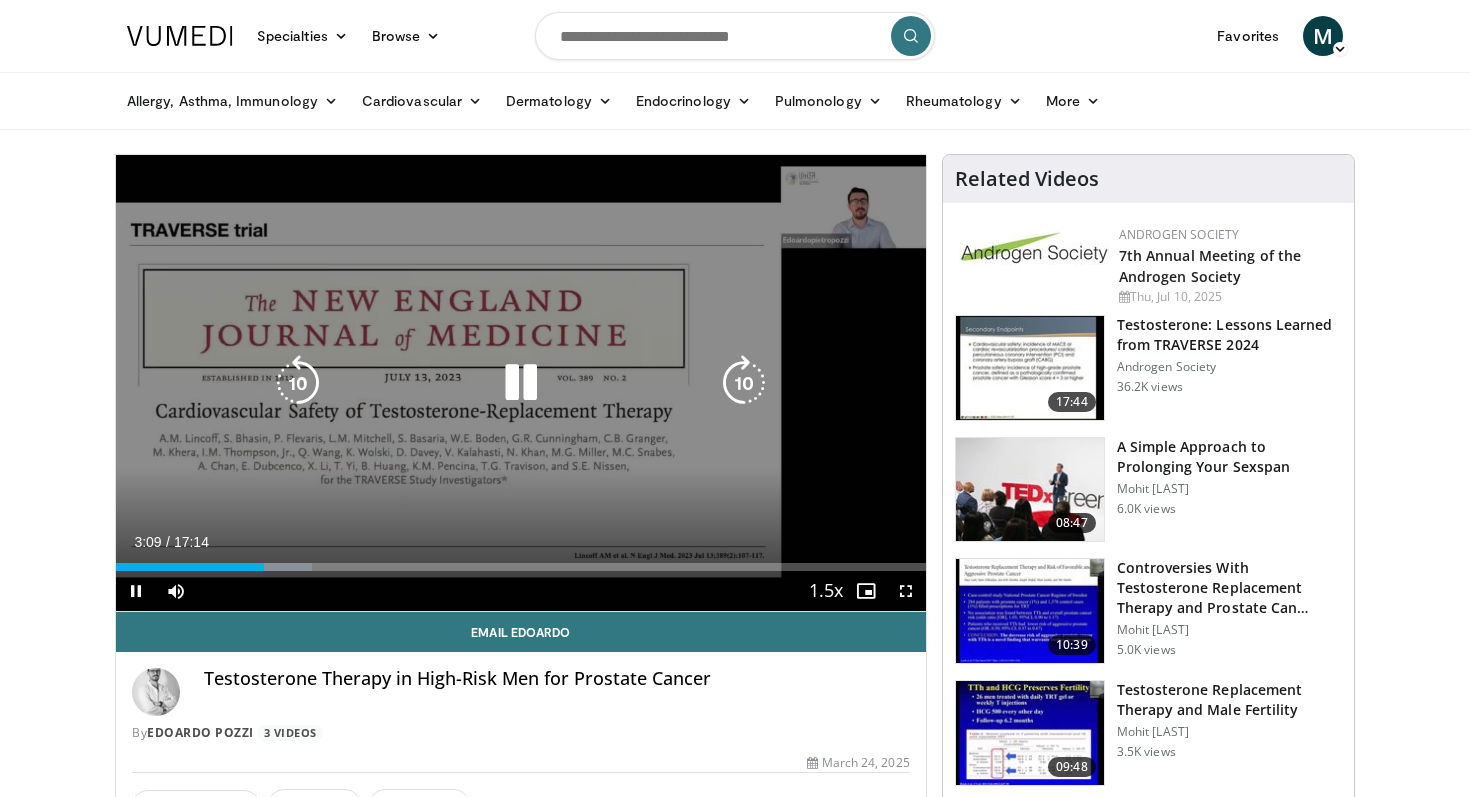 click at bounding box center [521, 383] 